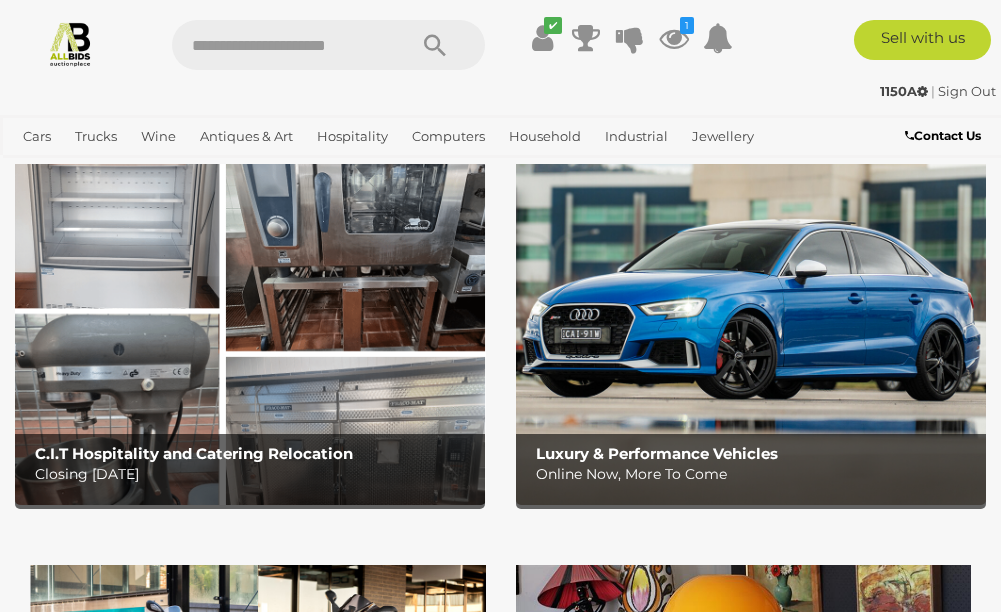 scroll, scrollTop: 0, scrollLeft: 0, axis: both 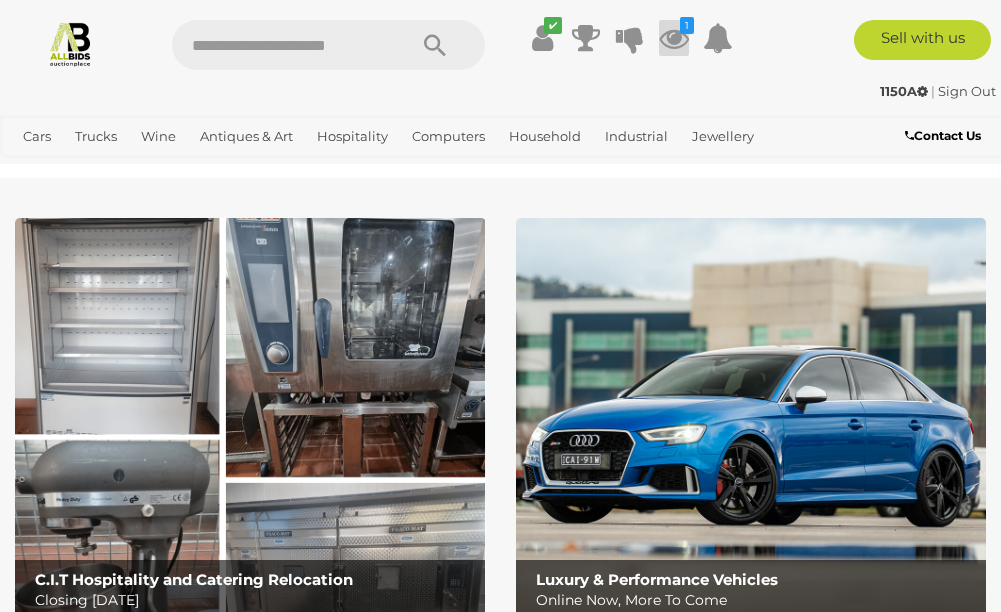click at bounding box center [674, 38] 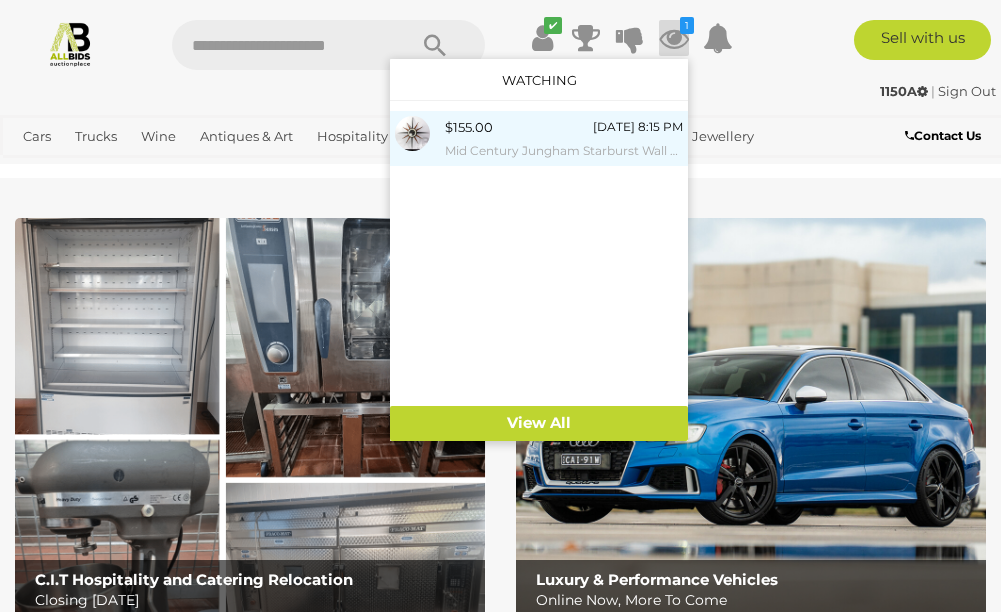click on "$155.00
22/07/2025 8:15 PM
Mid Century Jungham Starburst Wall Clock" at bounding box center (564, 138) 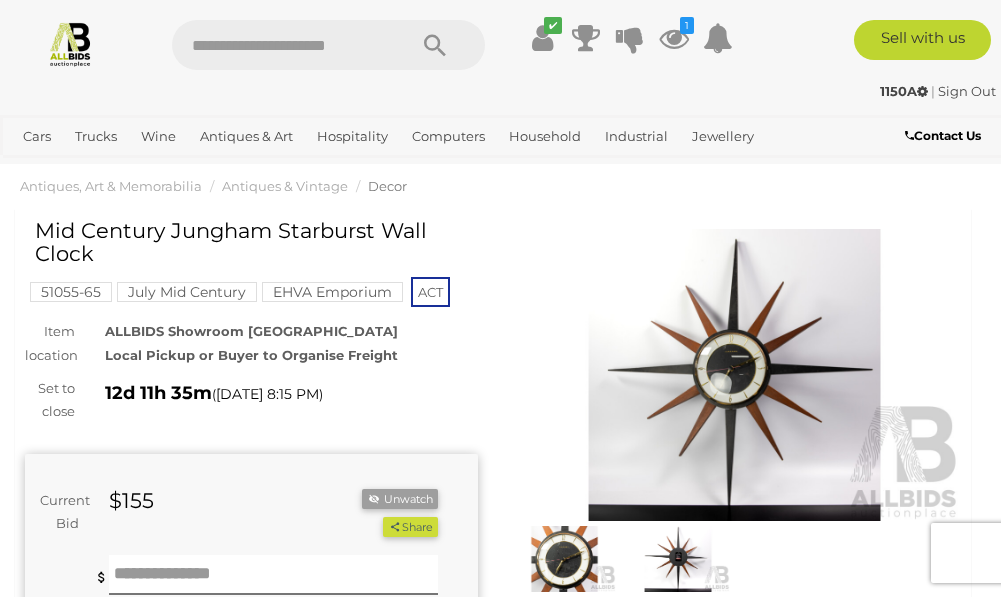 scroll, scrollTop: 0, scrollLeft: 0, axis: both 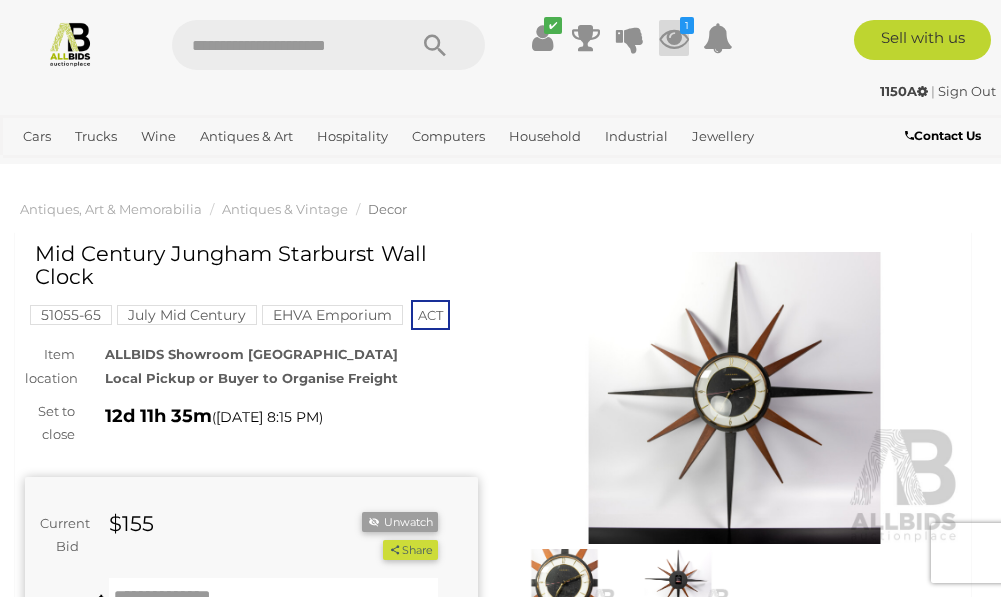 click at bounding box center (674, 38) 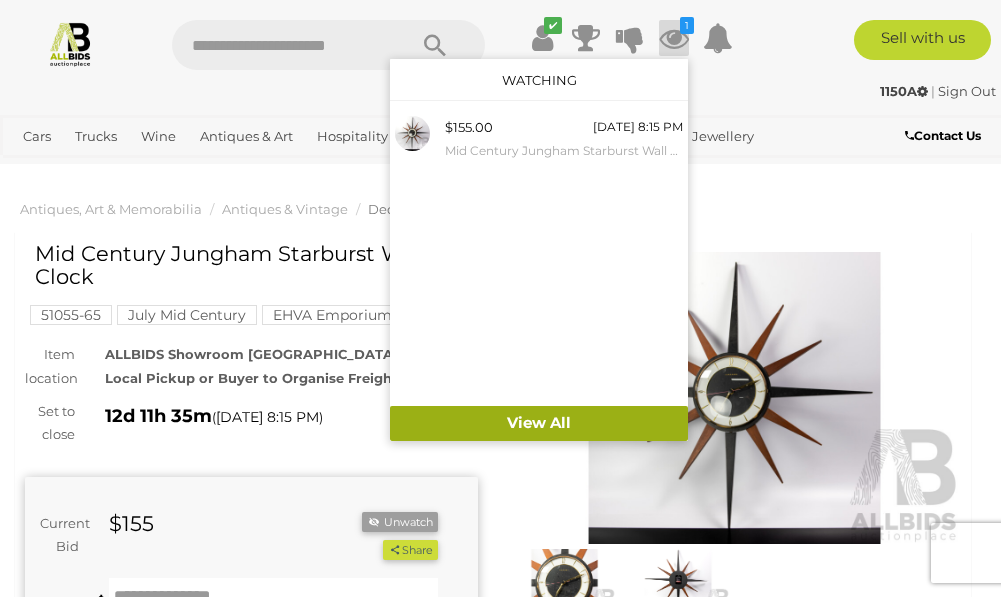 click on "View All" at bounding box center (539, 423) 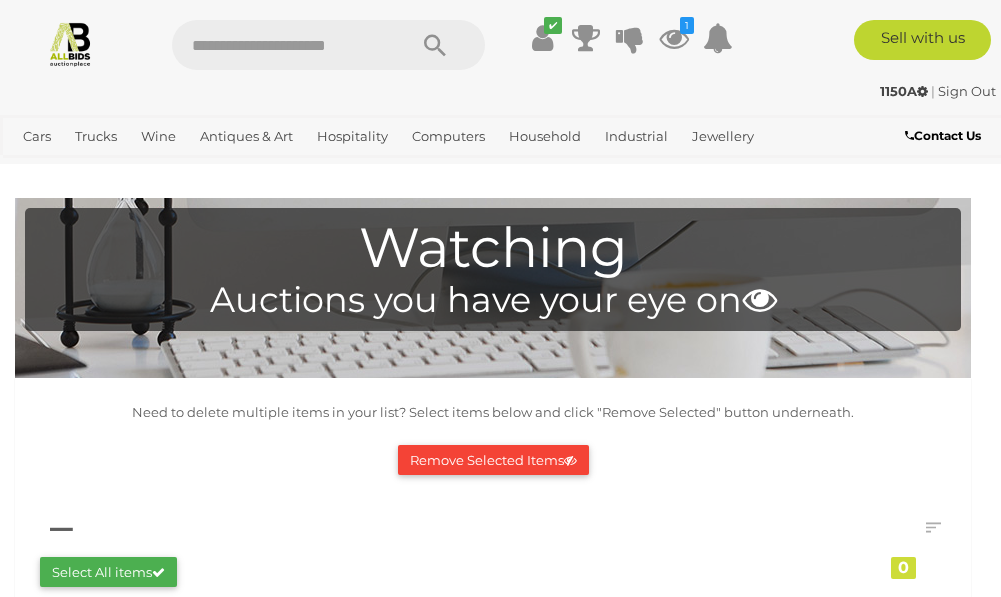 scroll, scrollTop: 0, scrollLeft: 0, axis: both 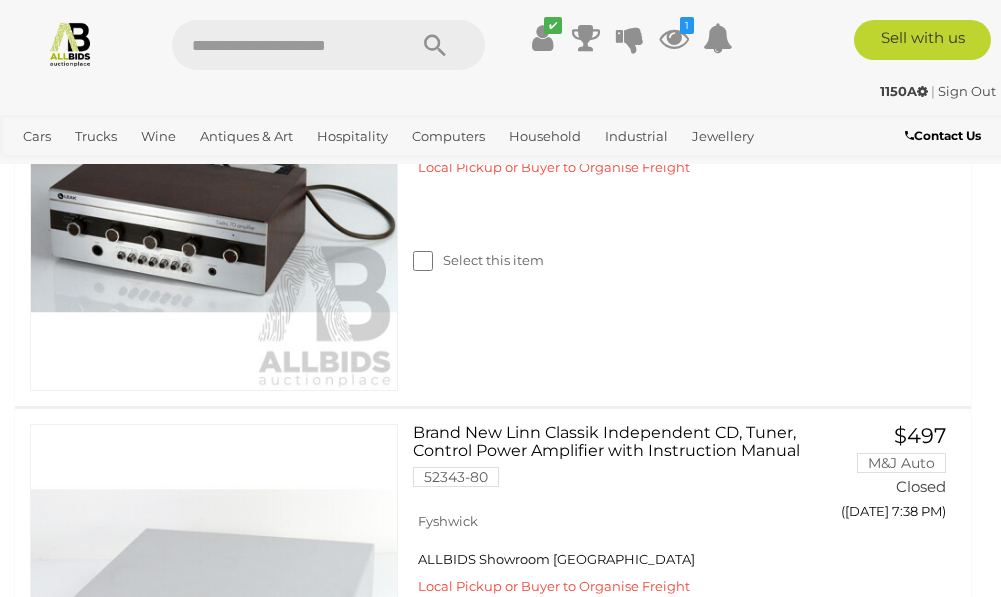 click at bounding box center [214, -610] 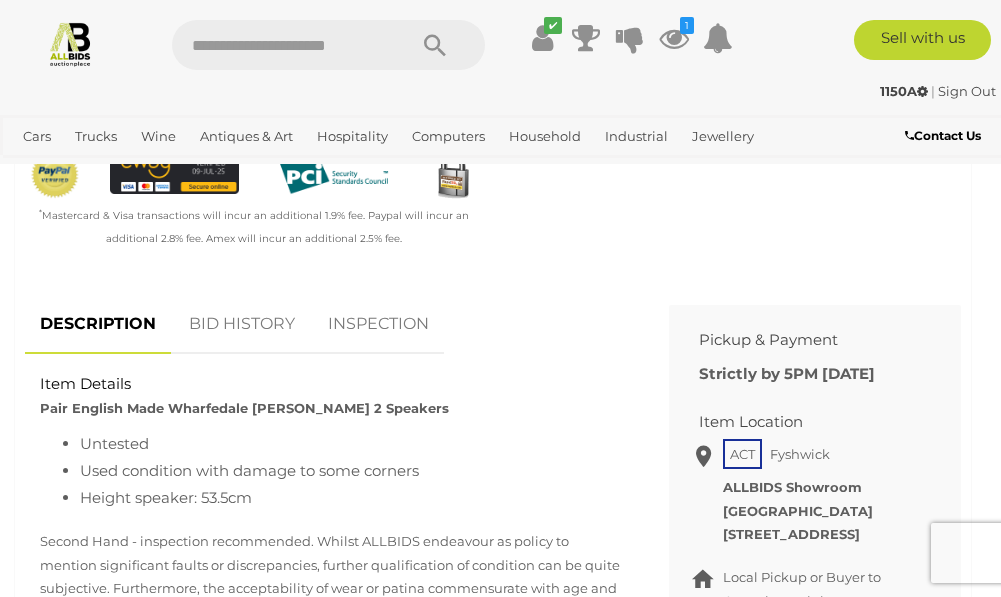 scroll, scrollTop: 700, scrollLeft: 0, axis: vertical 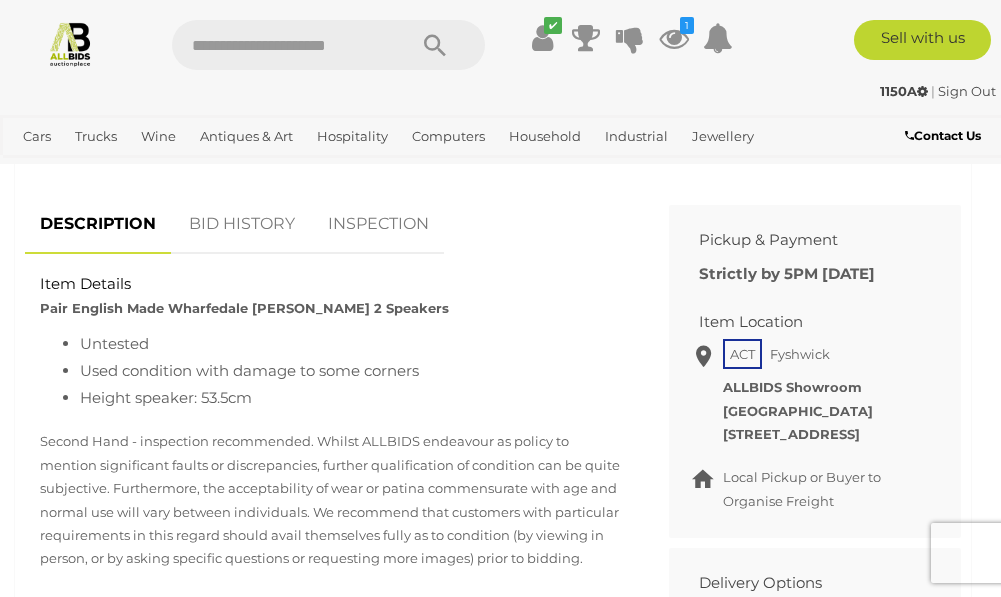 click on "BID HISTORY" at bounding box center [242, 224] 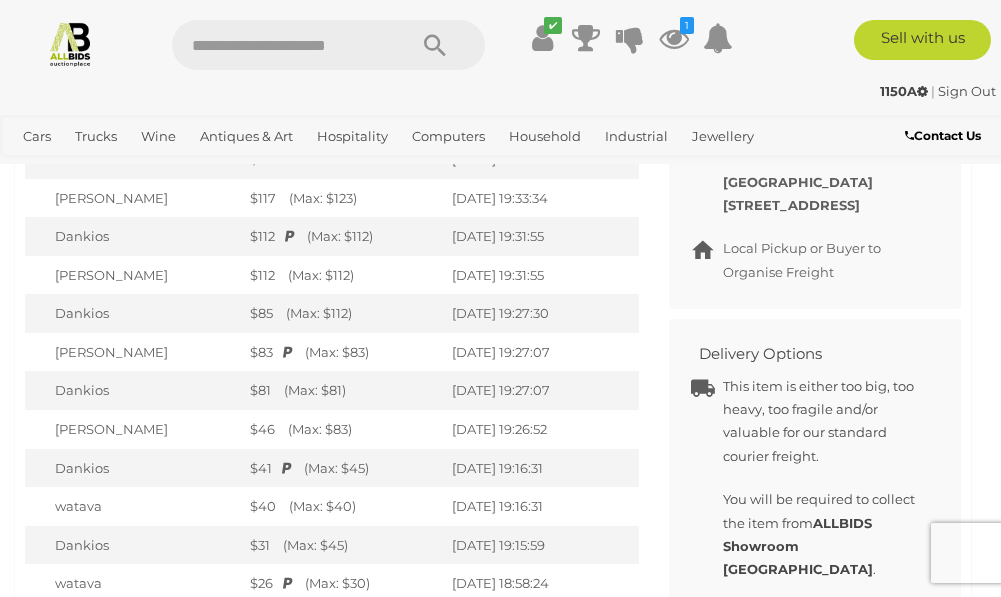 scroll, scrollTop: 800, scrollLeft: 0, axis: vertical 